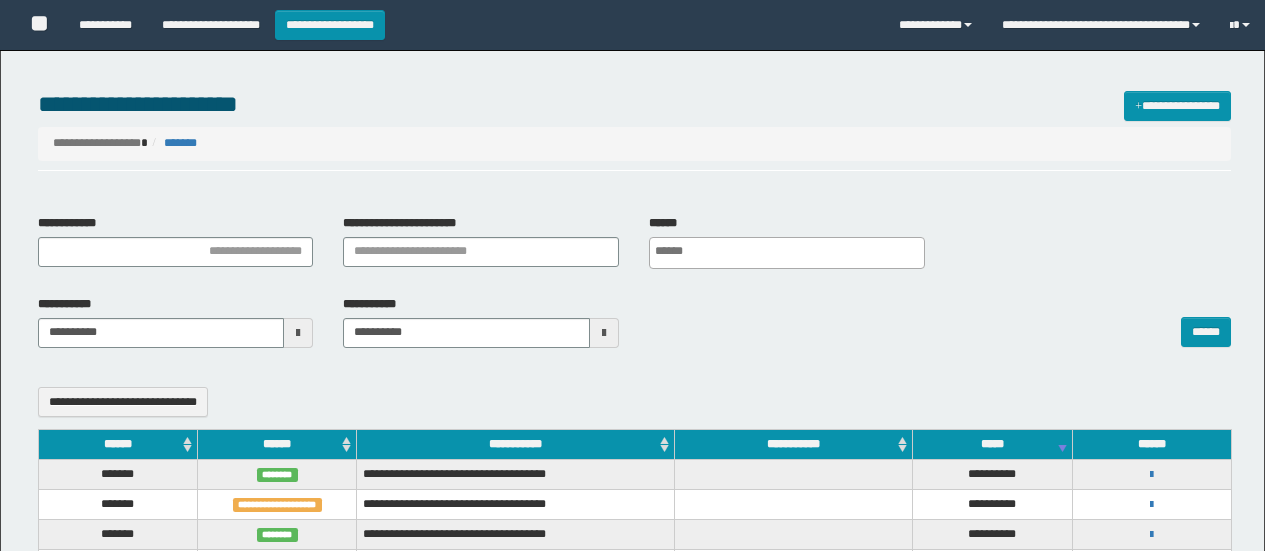 select 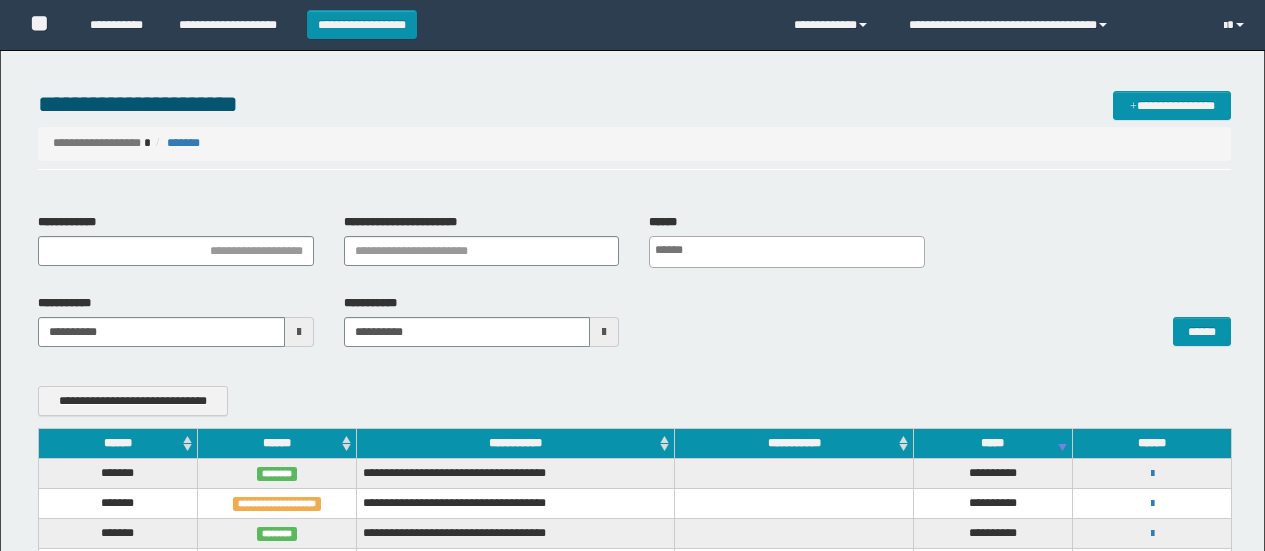 scroll, scrollTop: 0, scrollLeft: 0, axis: both 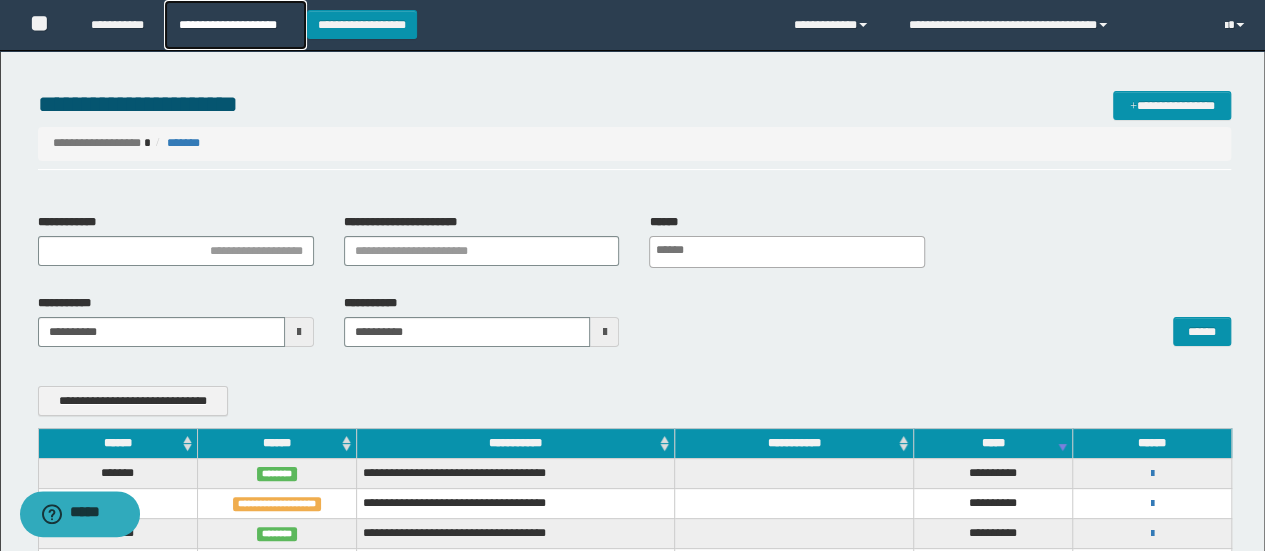 click on "**********" at bounding box center (235, 25) 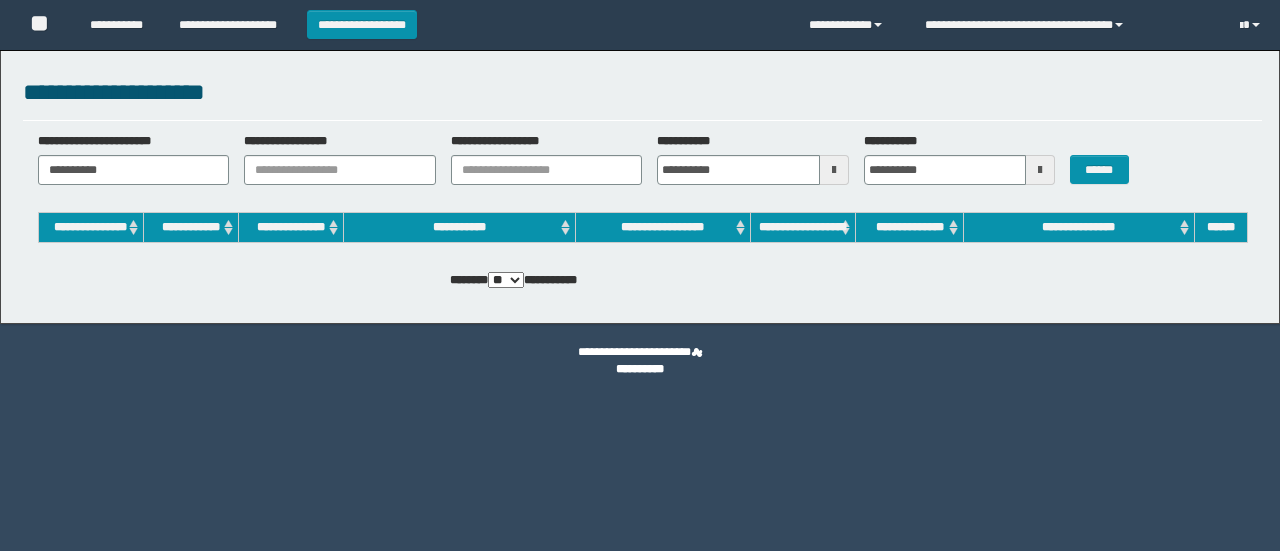 scroll, scrollTop: 0, scrollLeft: 0, axis: both 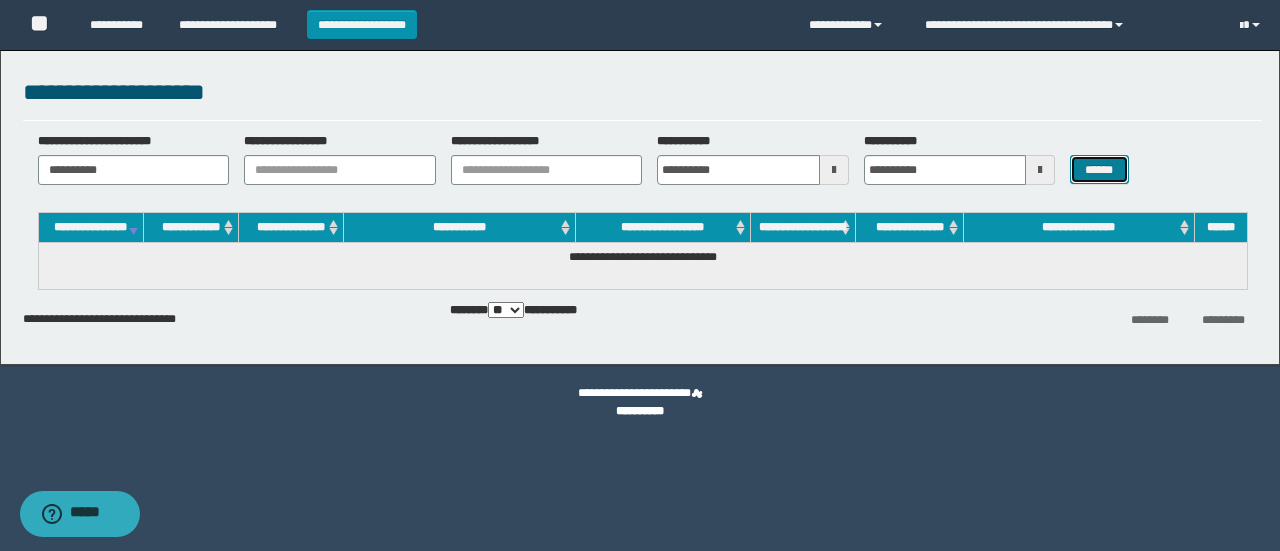 click on "******" at bounding box center (1099, 169) 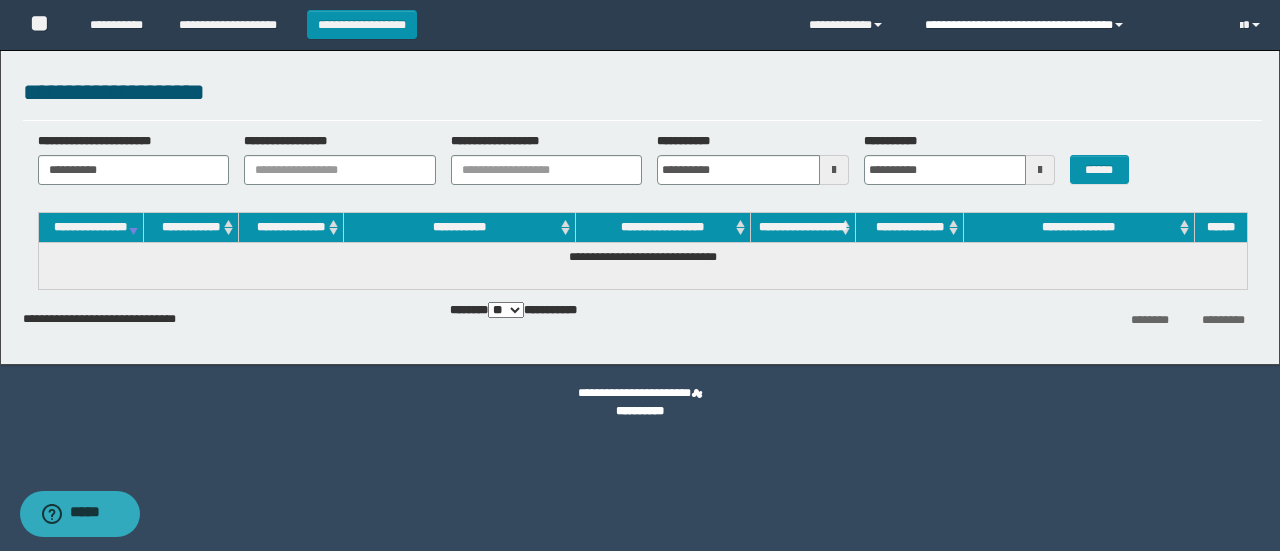 click at bounding box center (1119, 25) 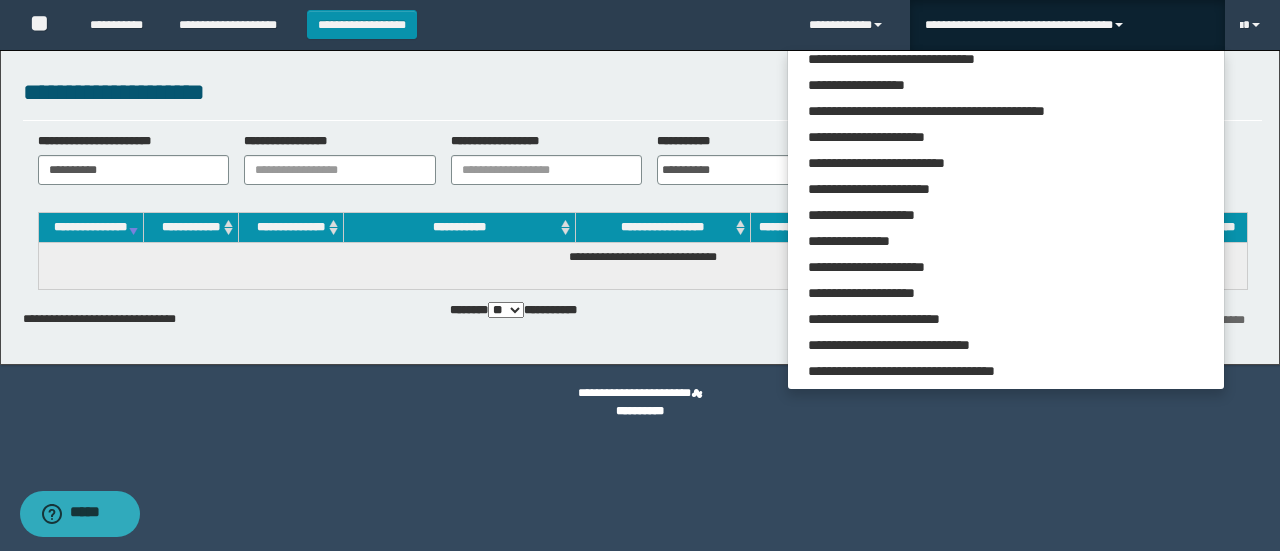 scroll, scrollTop: 113, scrollLeft: 0, axis: vertical 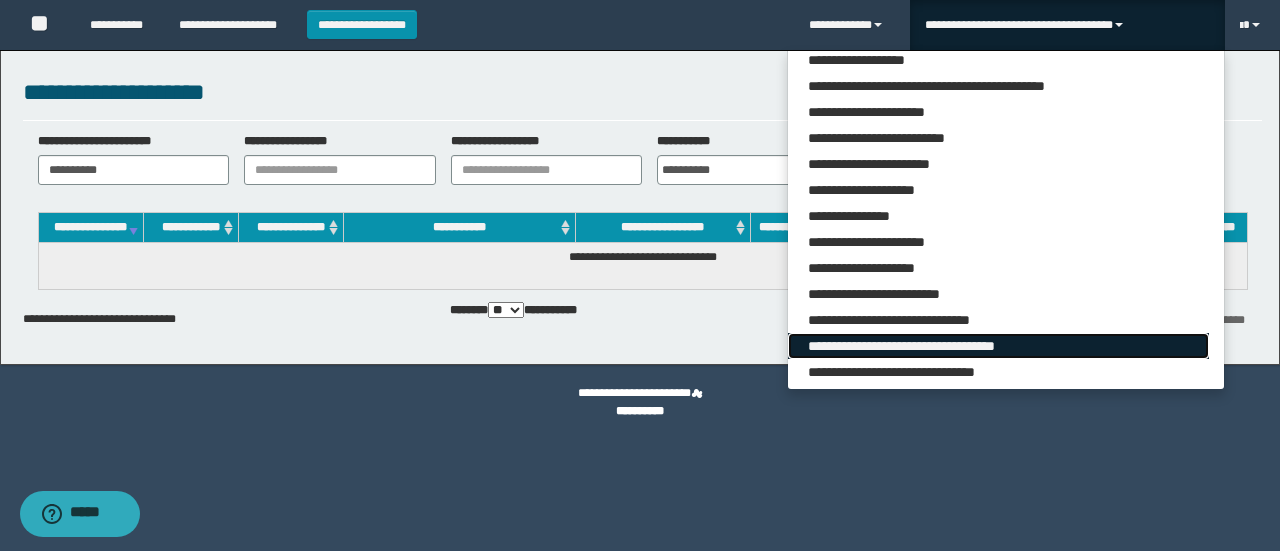 click on "**********" at bounding box center [998, 346] 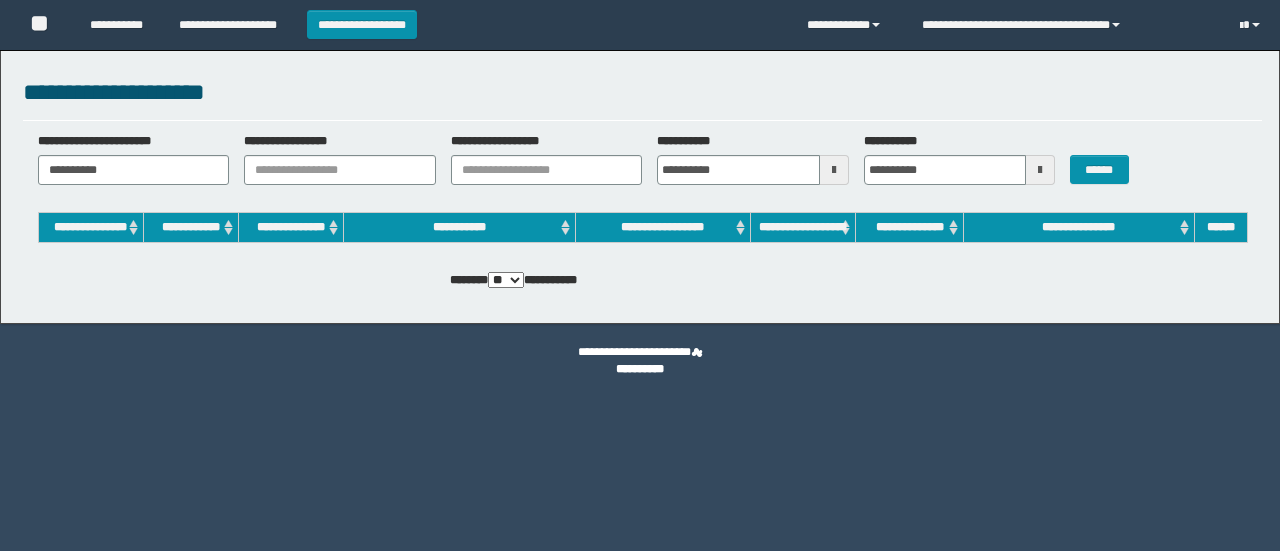 scroll, scrollTop: 0, scrollLeft: 0, axis: both 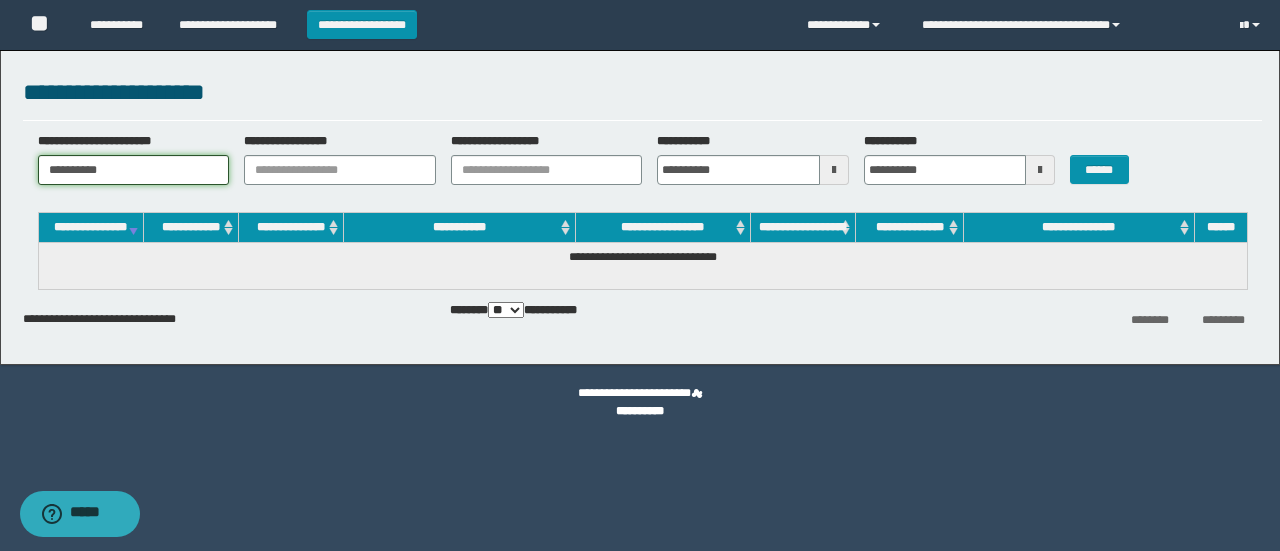 click on "**********" at bounding box center (134, 170) 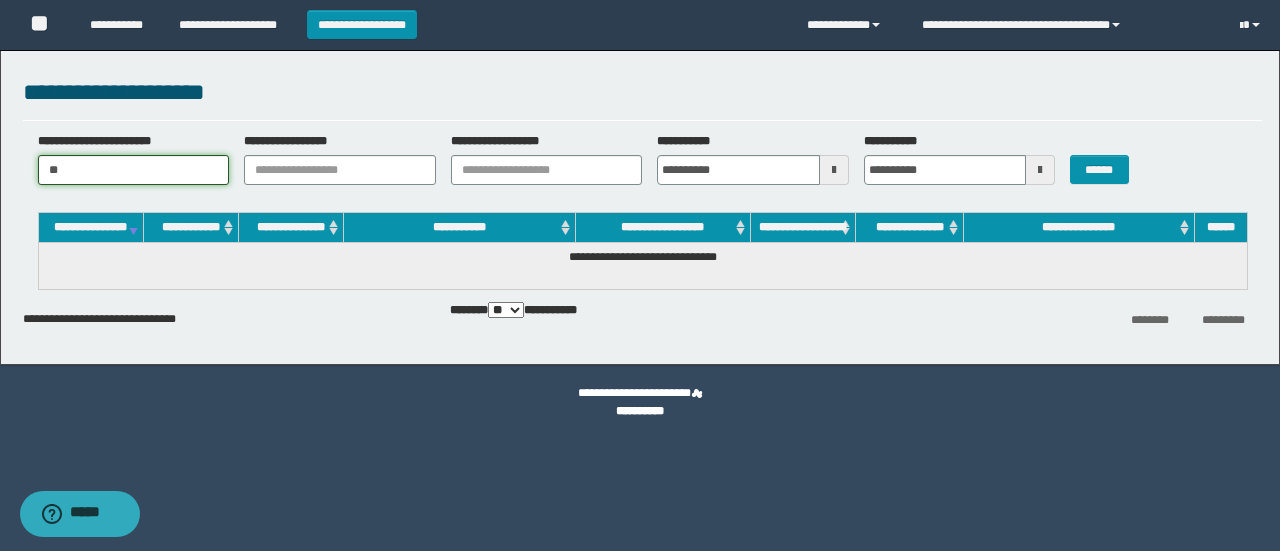 type on "*" 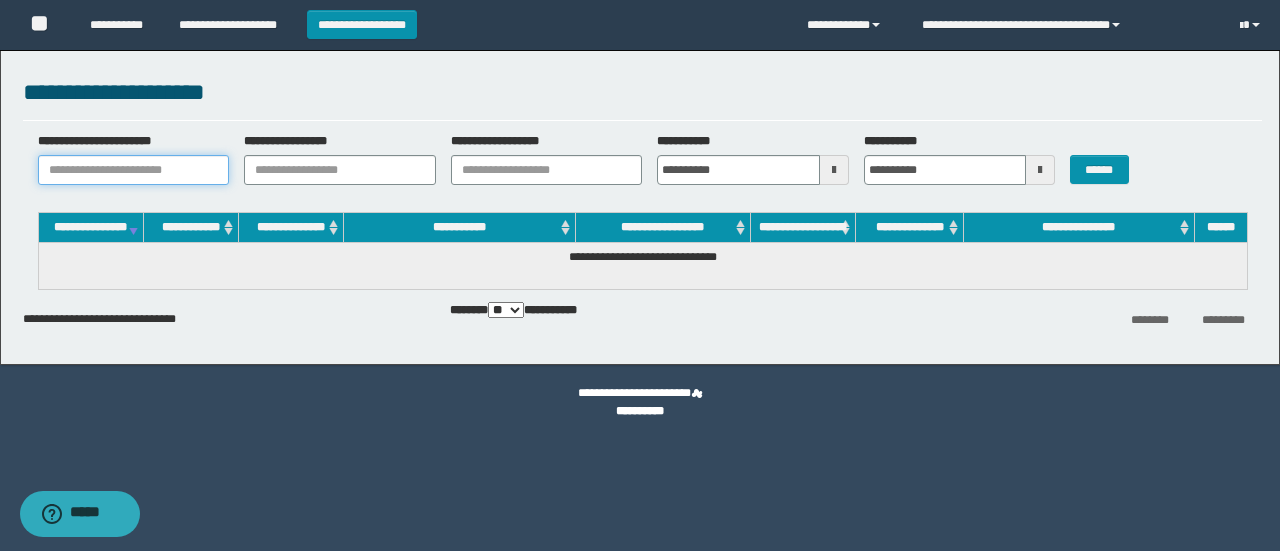 paste on "**********" 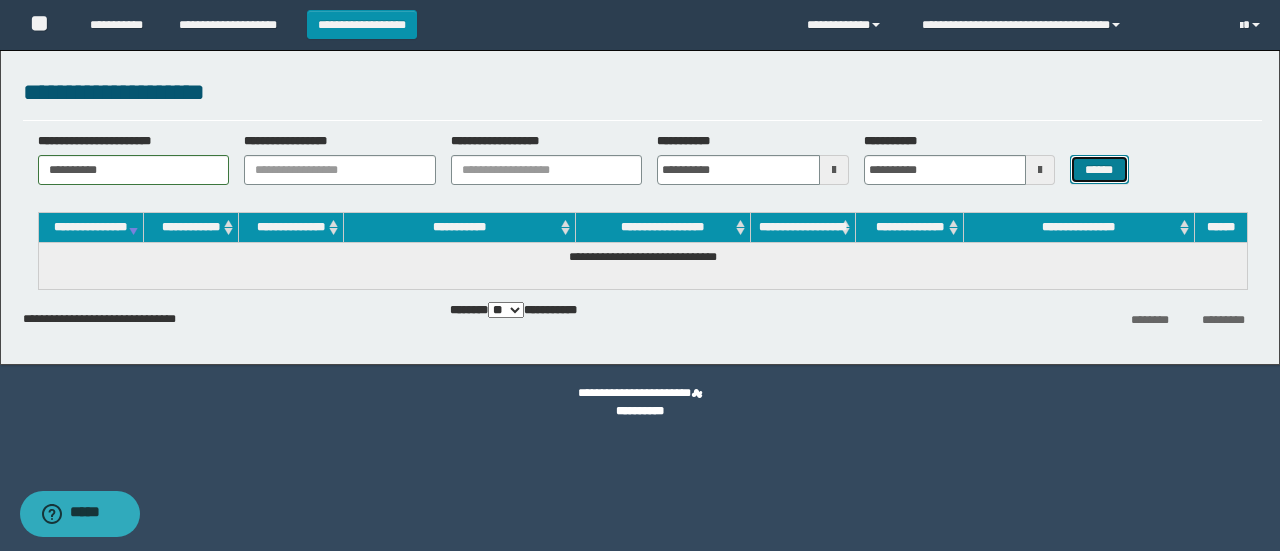 click on "******" at bounding box center (1099, 169) 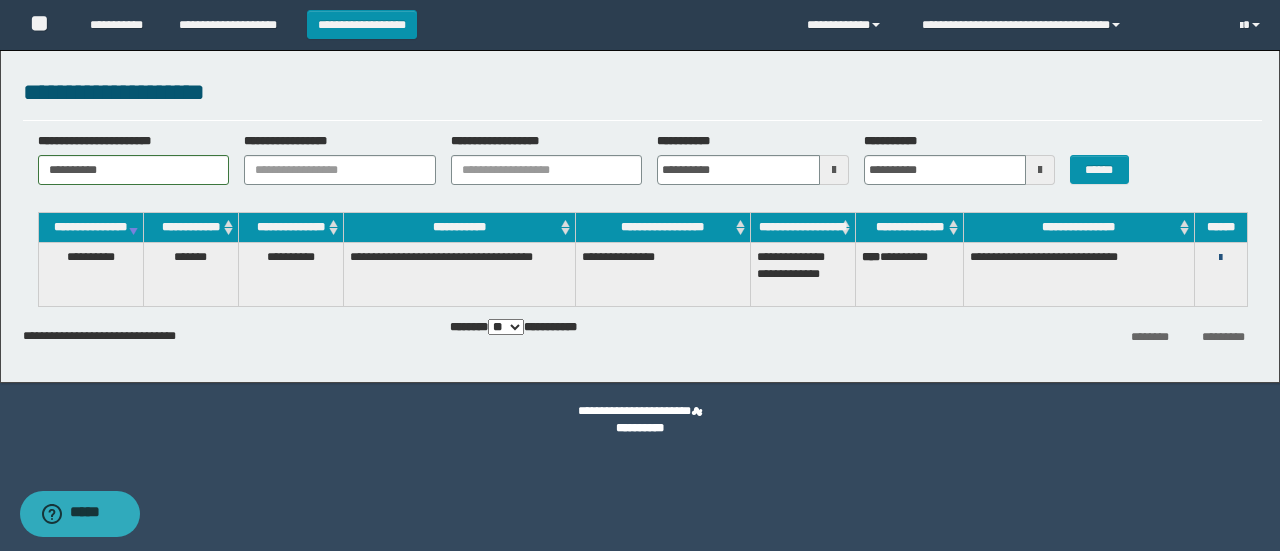 click at bounding box center (1220, 258) 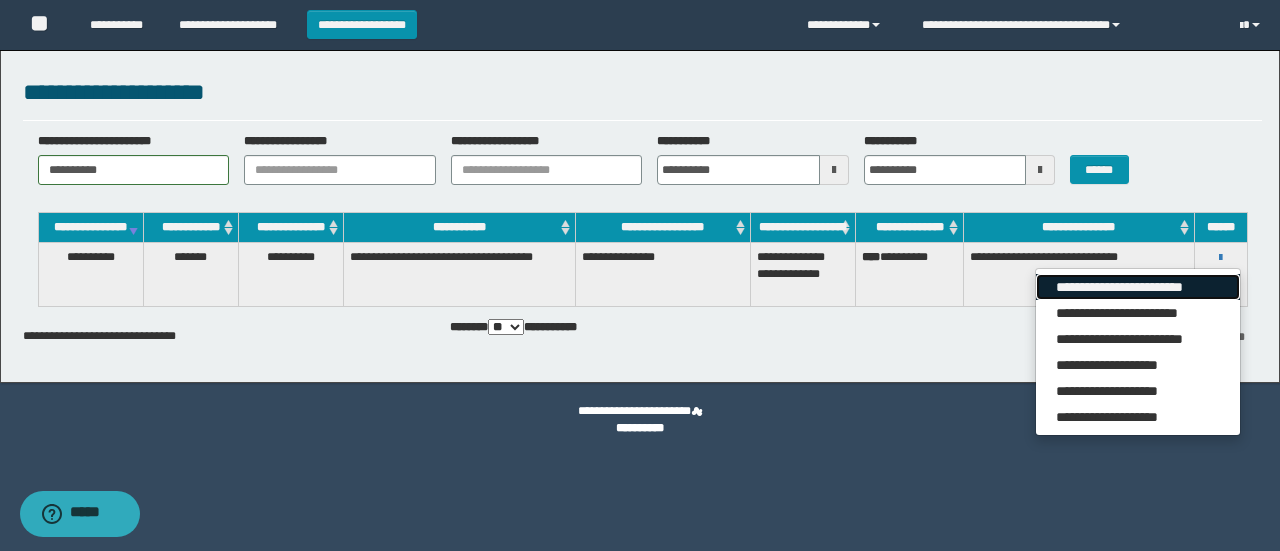 click on "**********" at bounding box center (1137, 287) 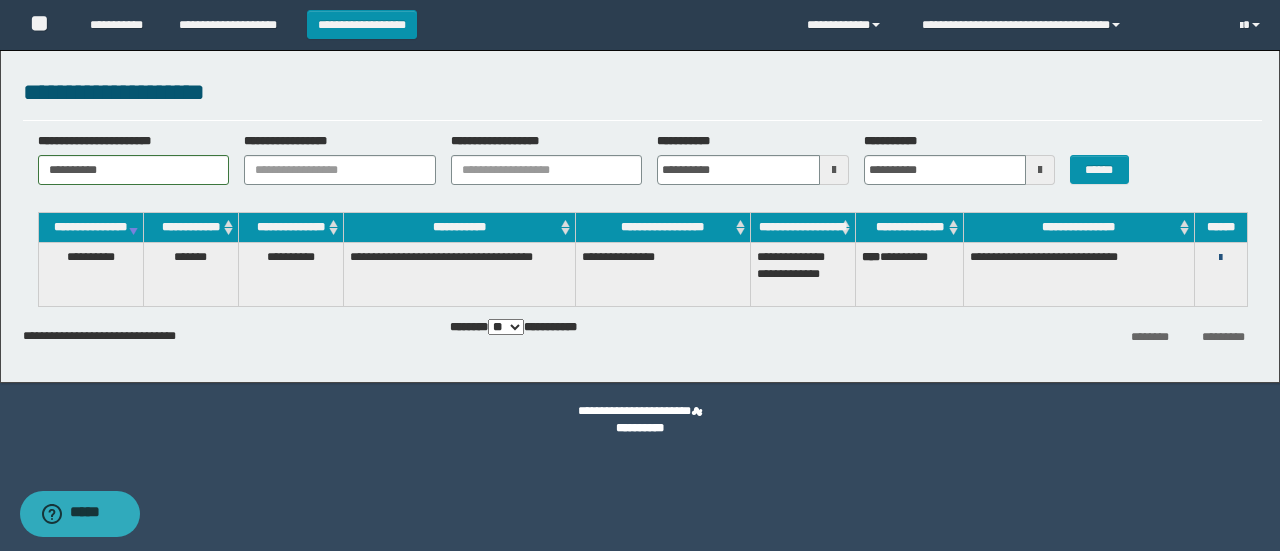 click at bounding box center (1220, 258) 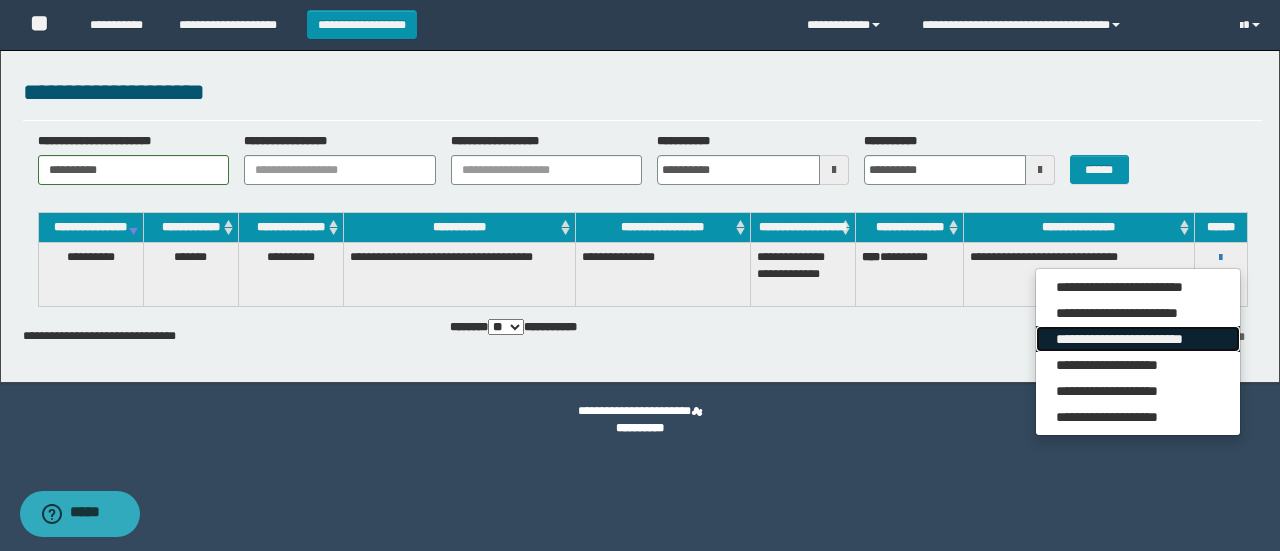 click on "**********" at bounding box center [1137, 339] 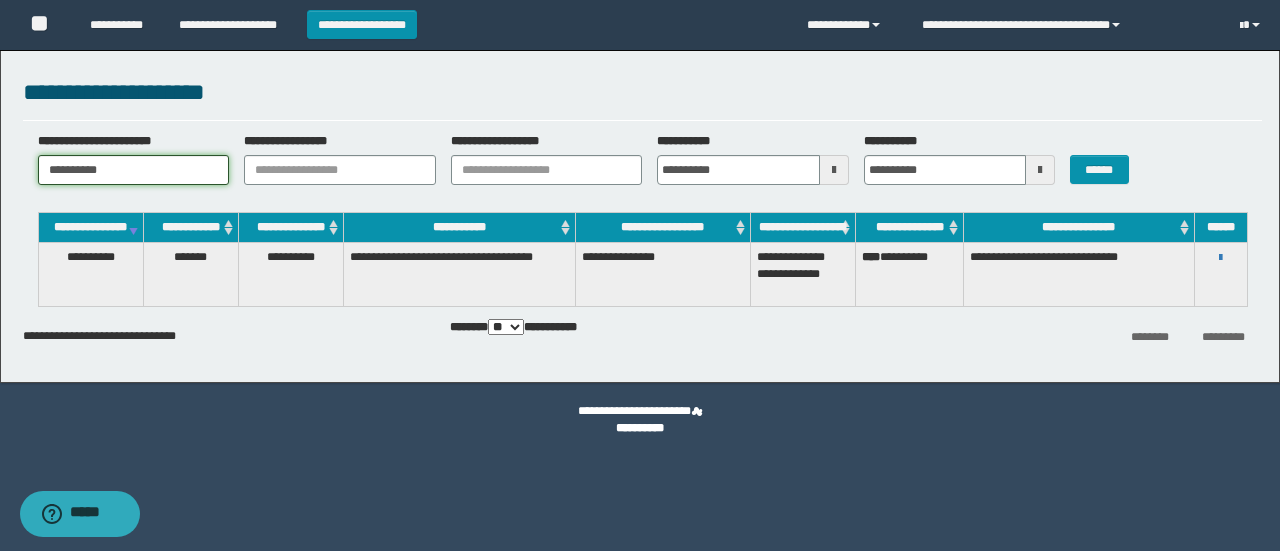 click on "**********" at bounding box center [134, 170] 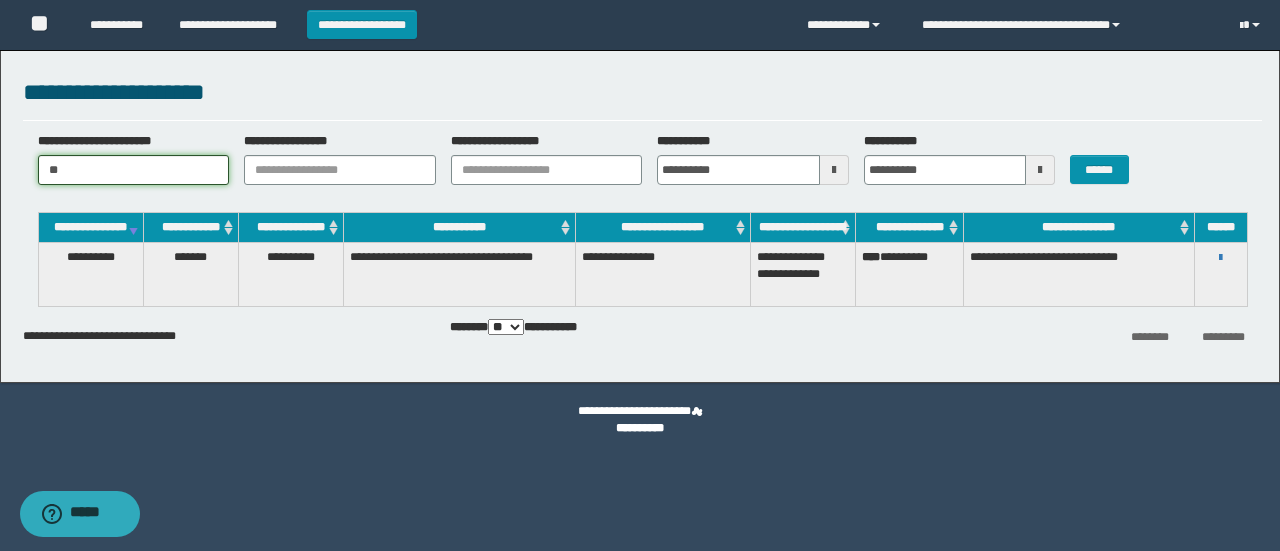 type on "*" 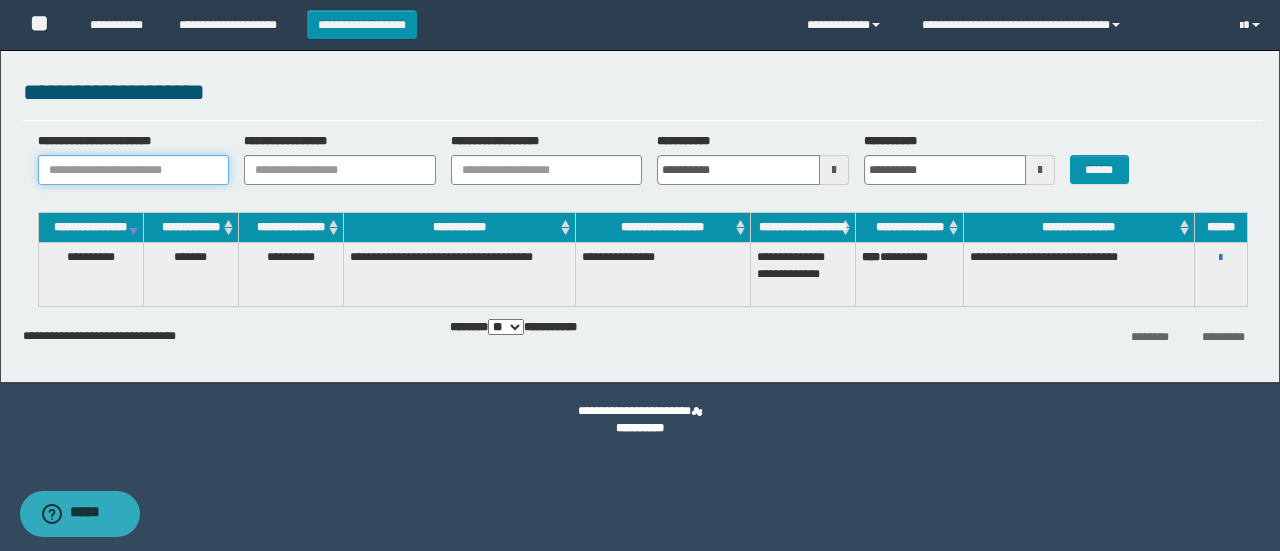 paste on "**********" 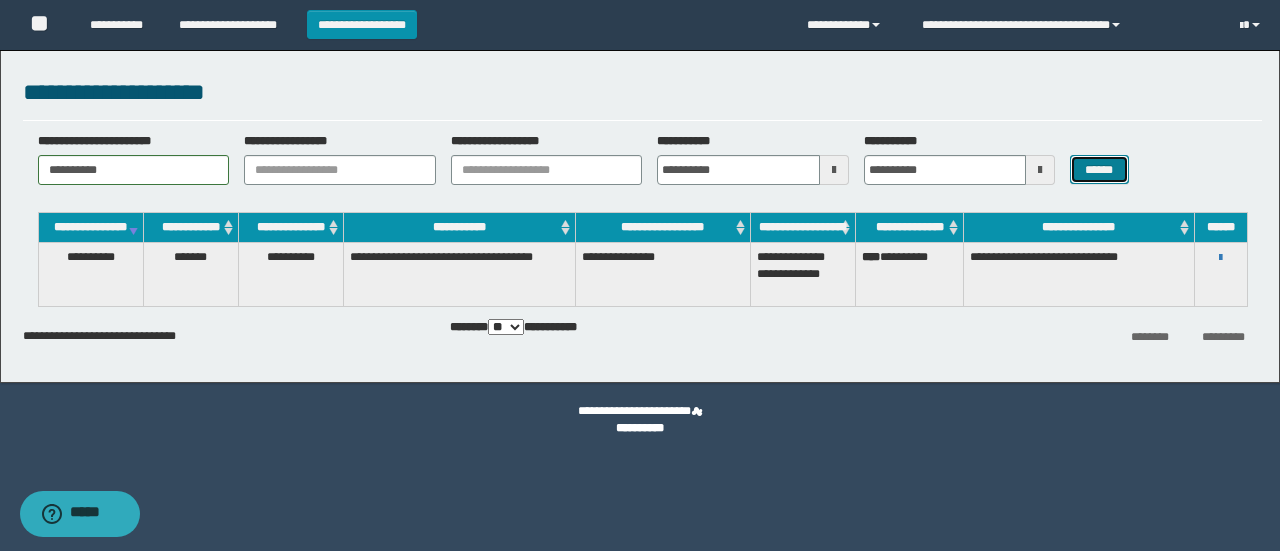 click on "******" at bounding box center [1099, 169] 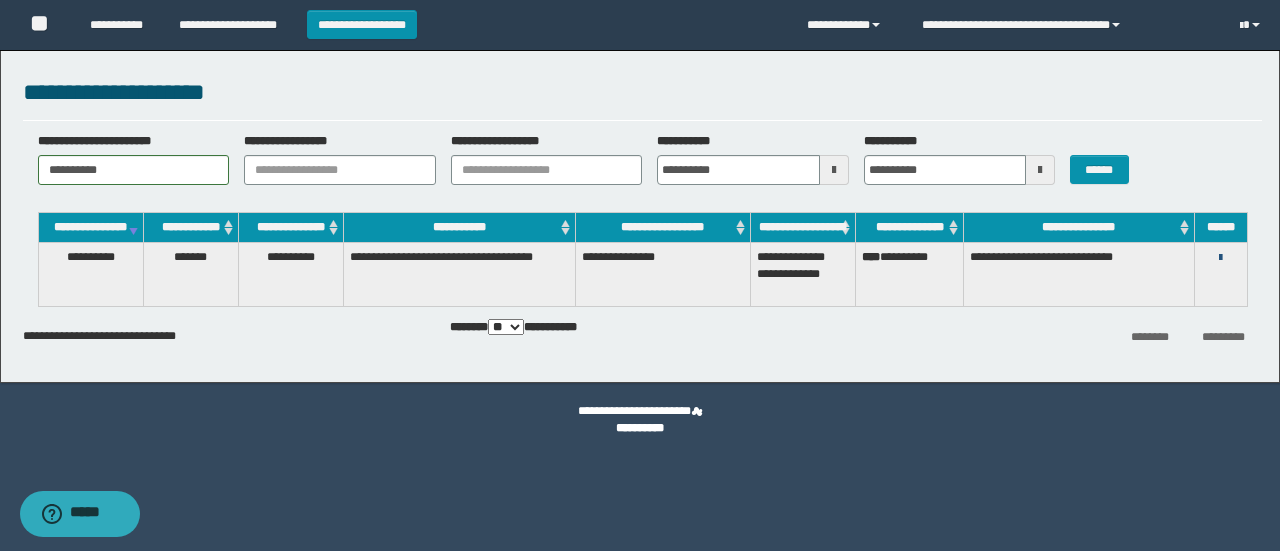click at bounding box center [1220, 258] 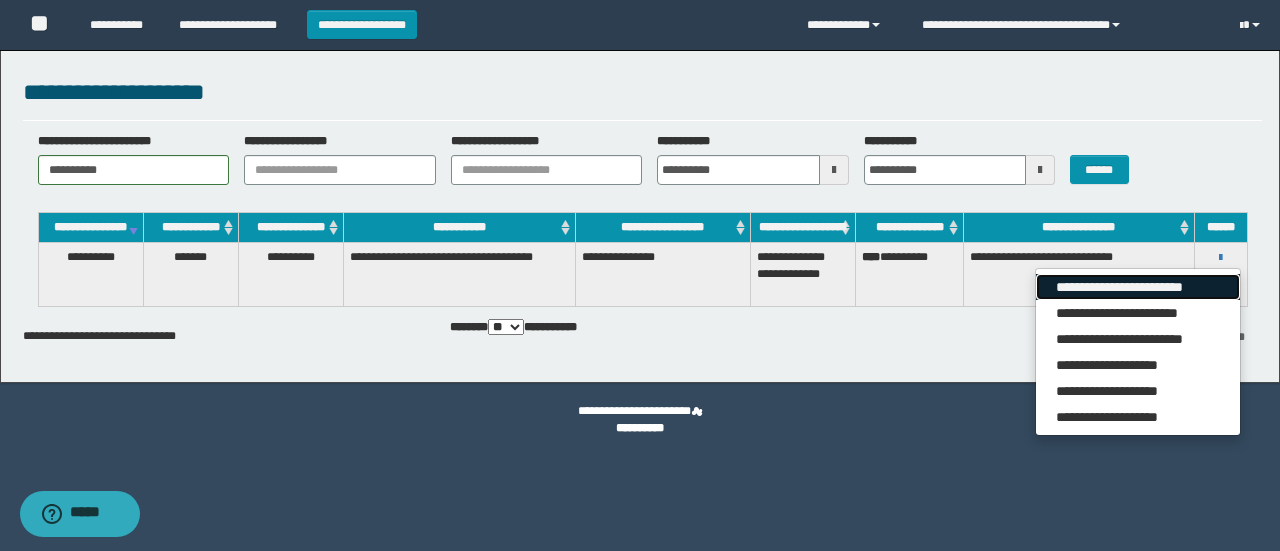 click on "**********" at bounding box center (1137, 287) 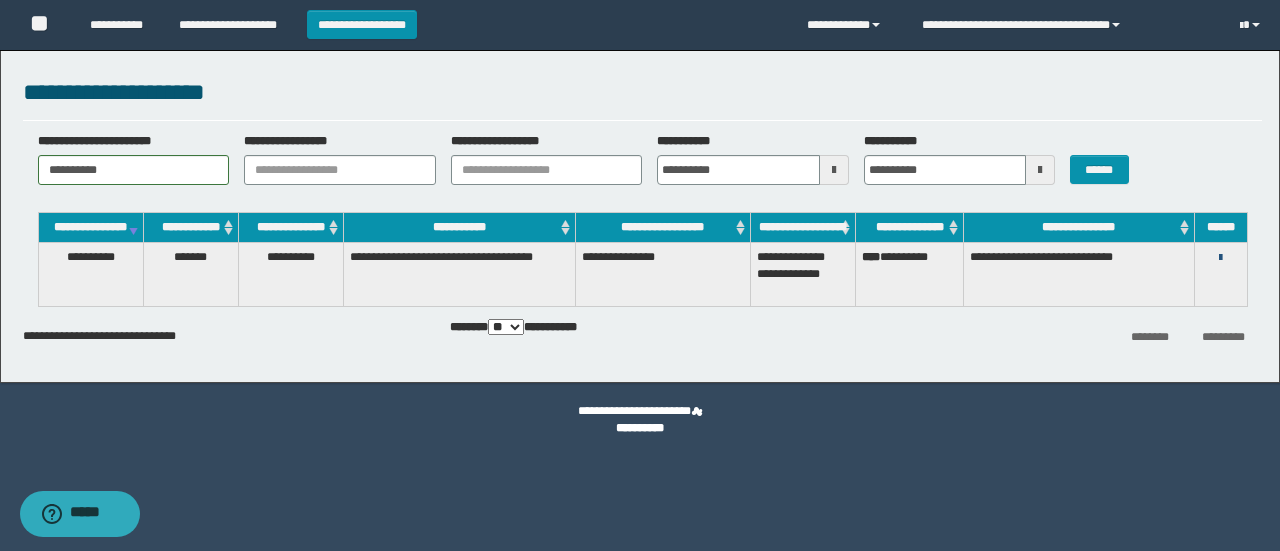 click at bounding box center [1220, 258] 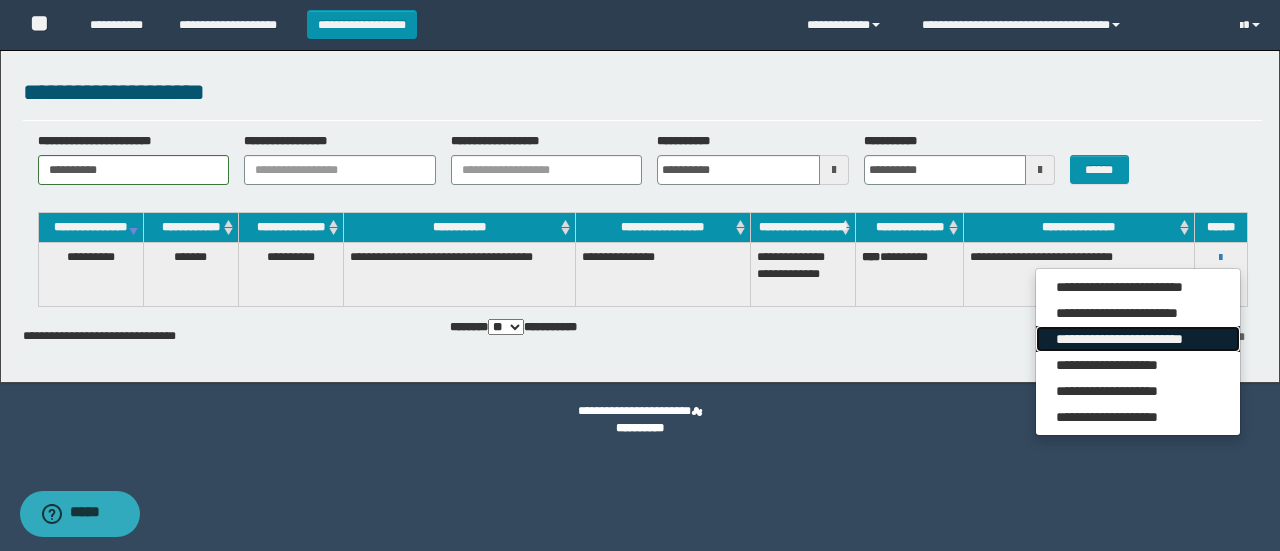 click on "**********" at bounding box center [1137, 339] 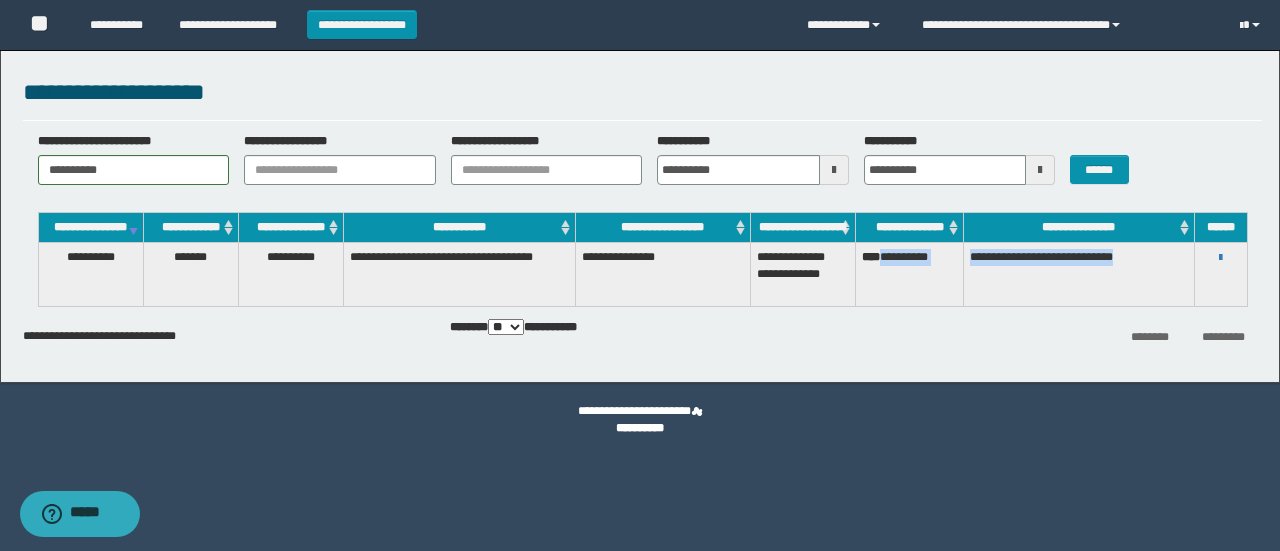 drag, startPoint x: 885, startPoint y: 273, endPoint x: 1182, endPoint y: 268, distance: 297.04208 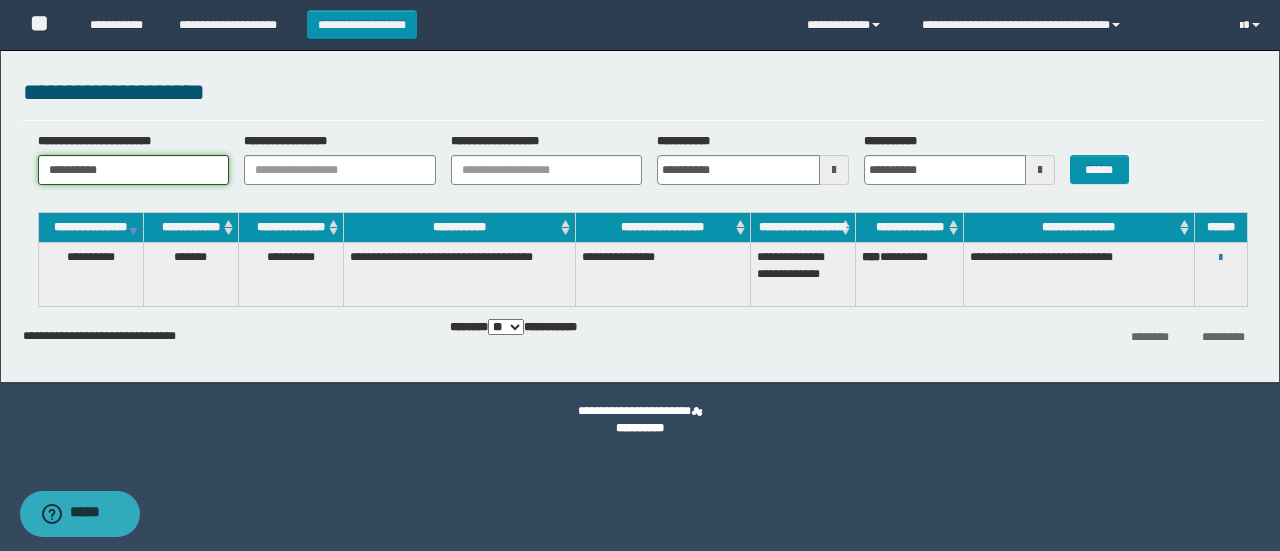 click on "**********" at bounding box center (134, 170) 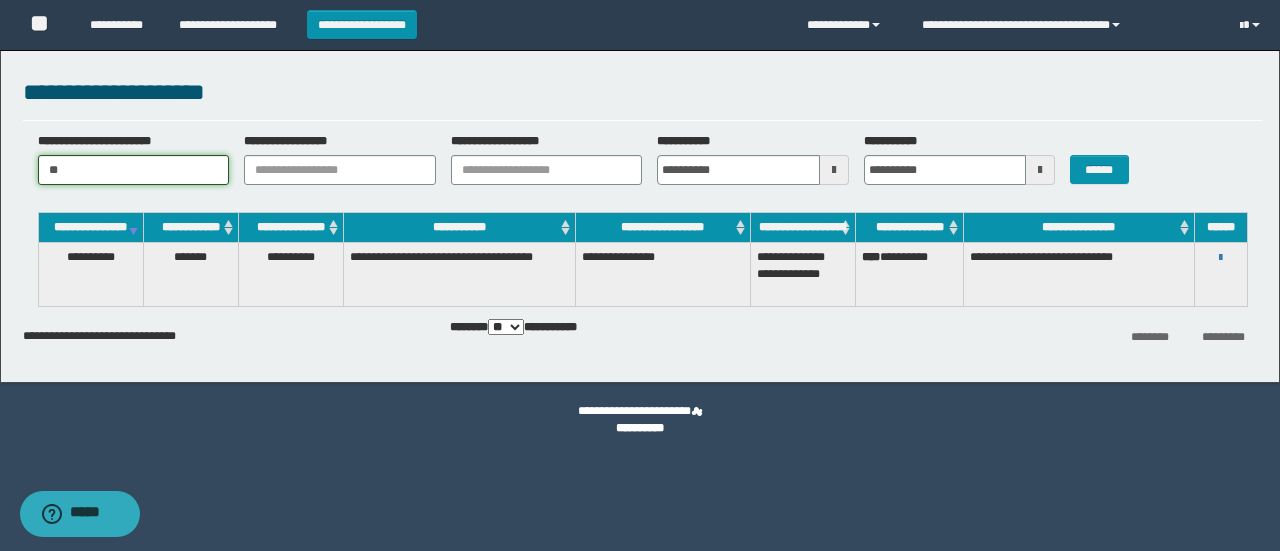 type on "*" 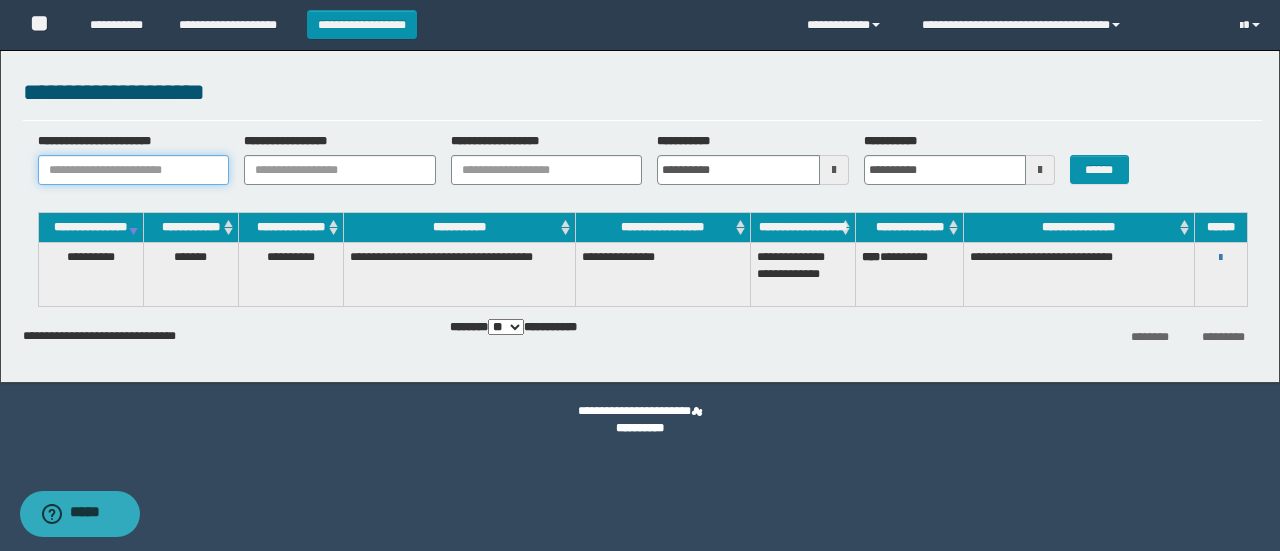 paste on "**********" 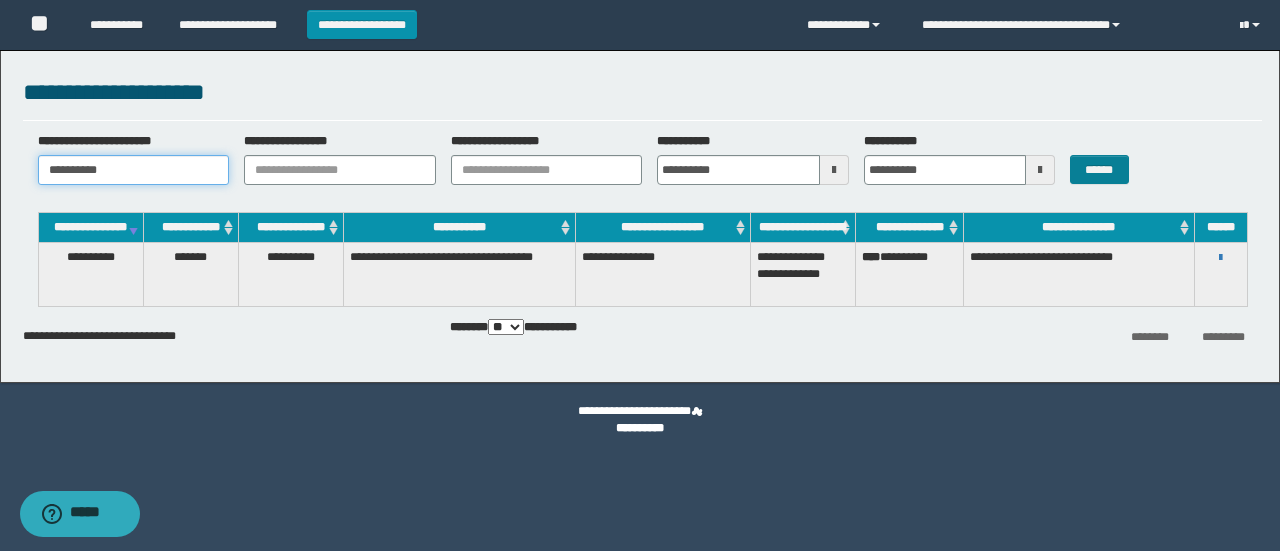 type on "**********" 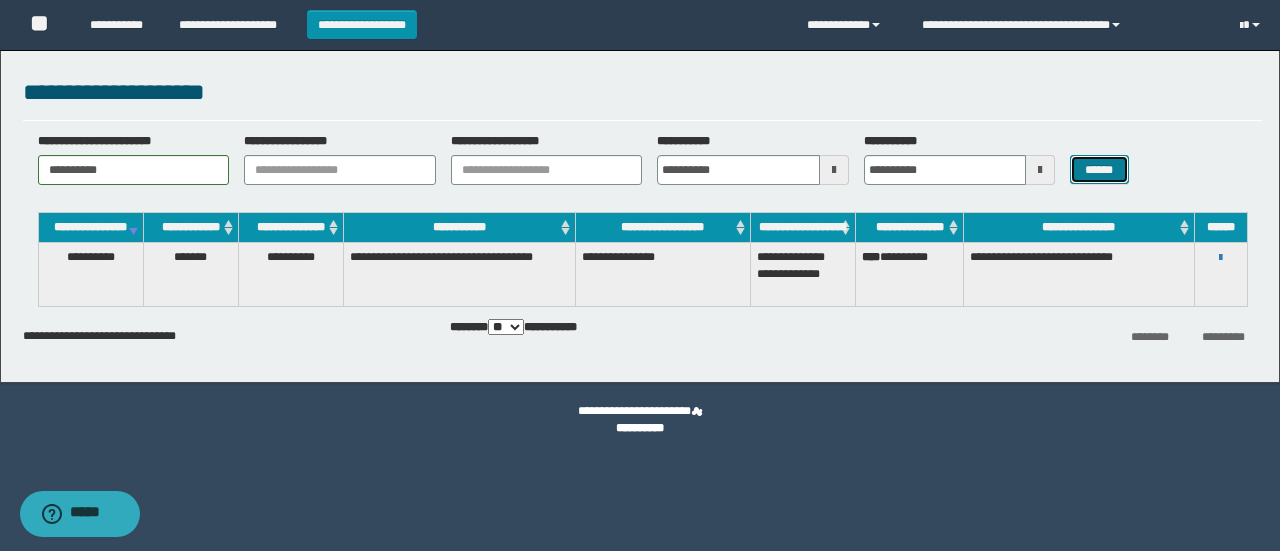 click on "******" at bounding box center [1099, 169] 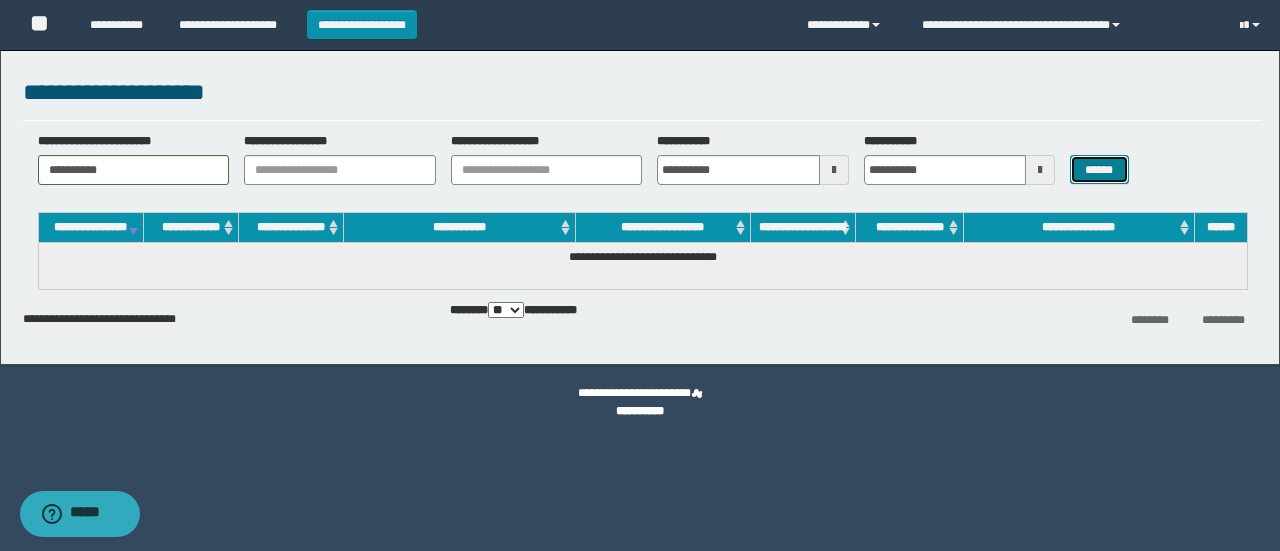 click on "******" at bounding box center (1099, 169) 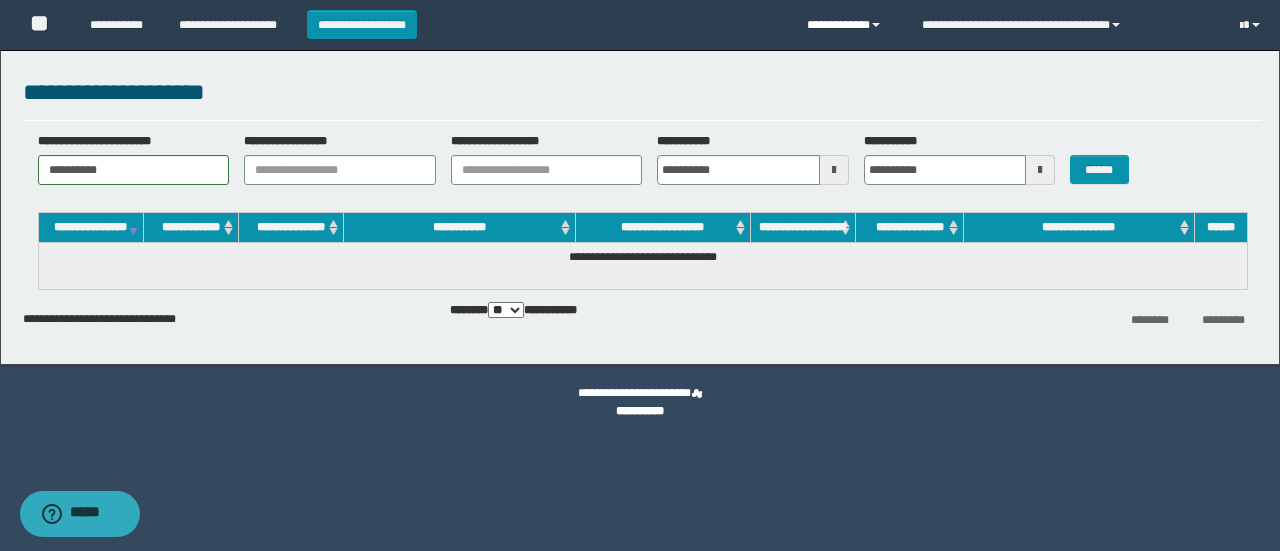 click on "**********" at bounding box center (849, 25) 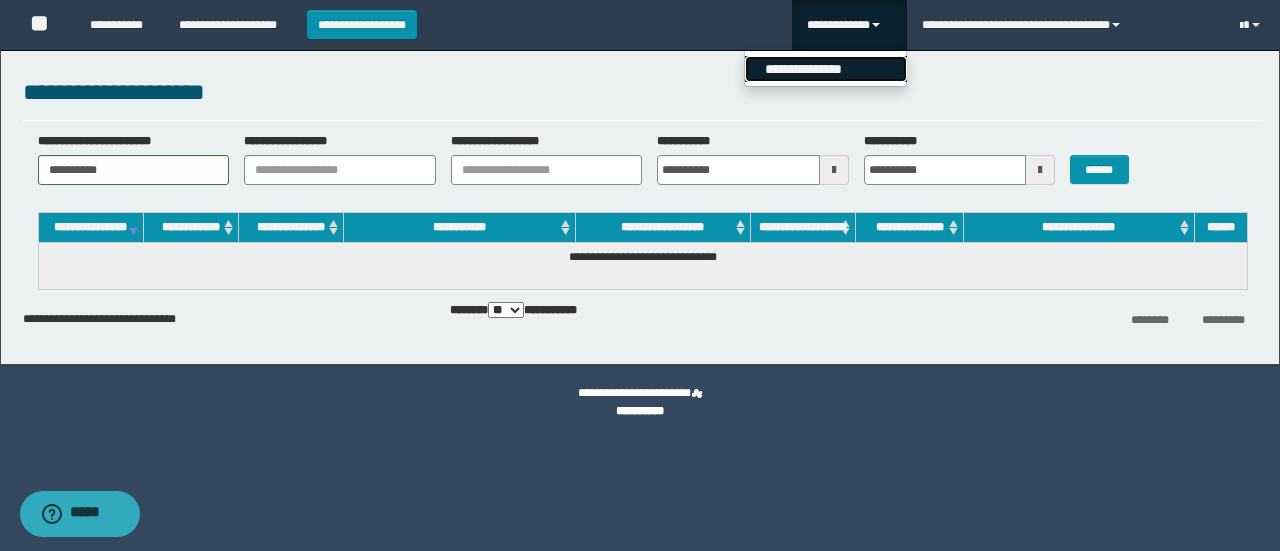 click on "**********" at bounding box center (826, 69) 